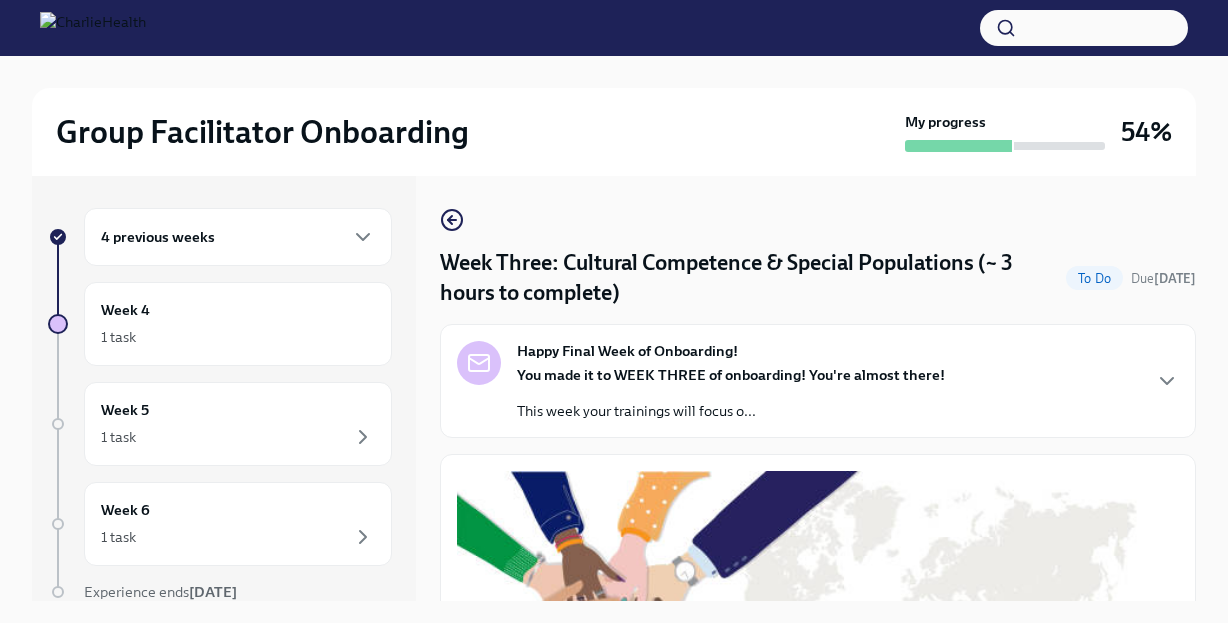 scroll, scrollTop: 33, scrollLeft: 0, axis: vertical 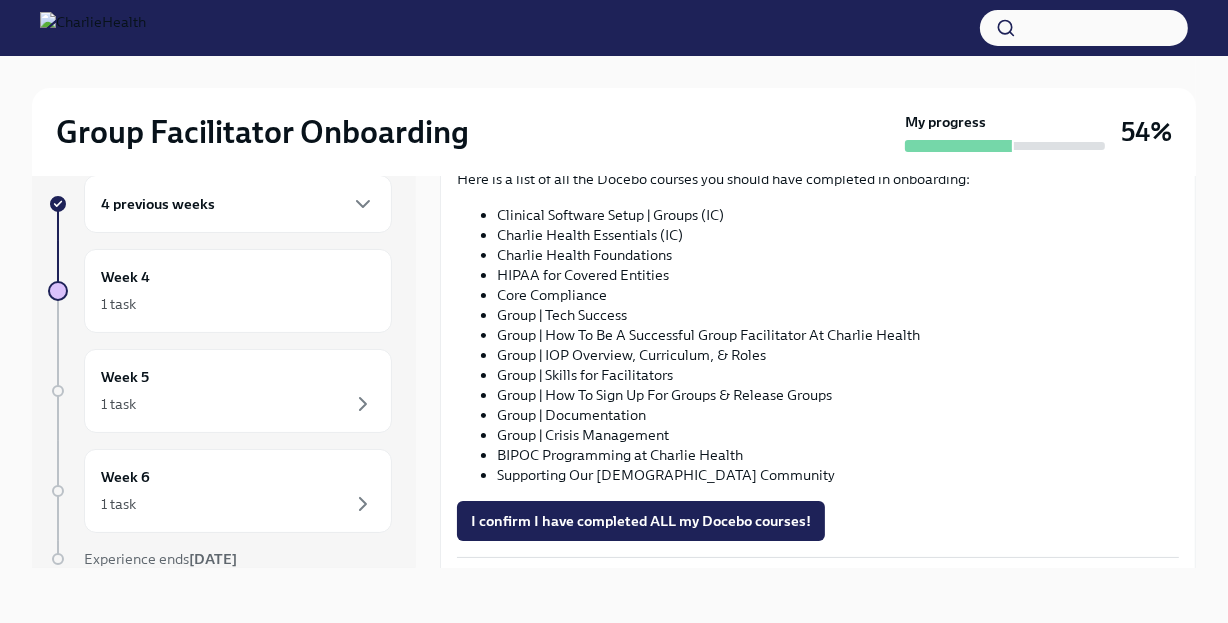 click on "Clinical Software Setup | Groups (IC)" at bounding box center [838, 215] 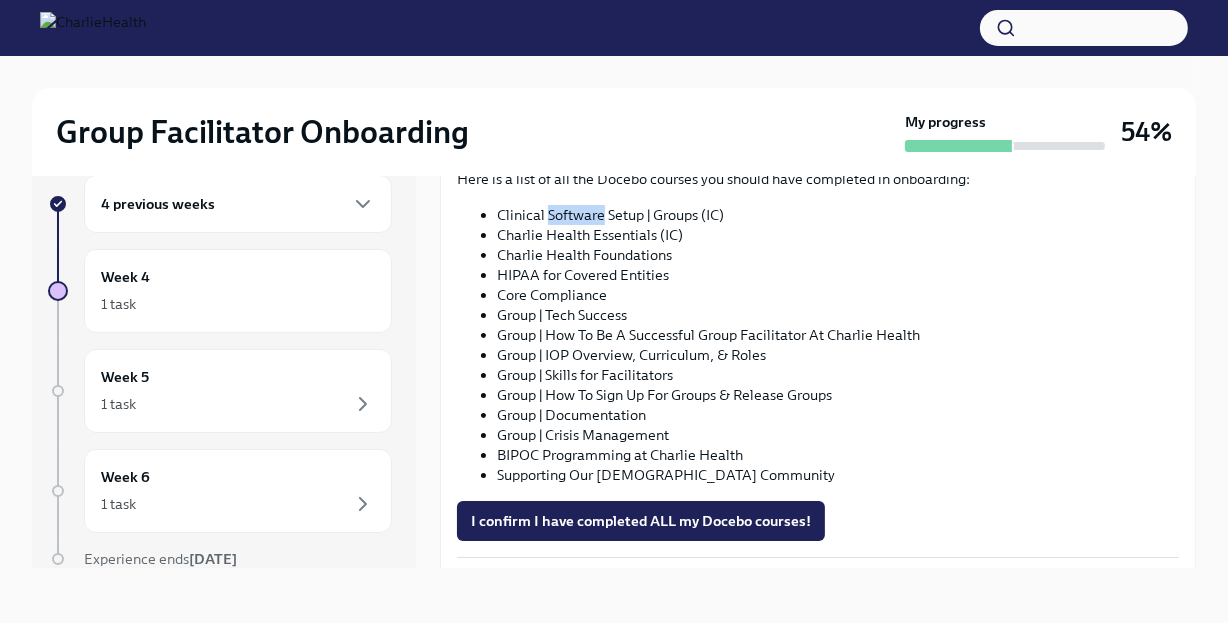 click on "Clinical Software Setup | Groups (IC)" at bounding box center [838, 215] 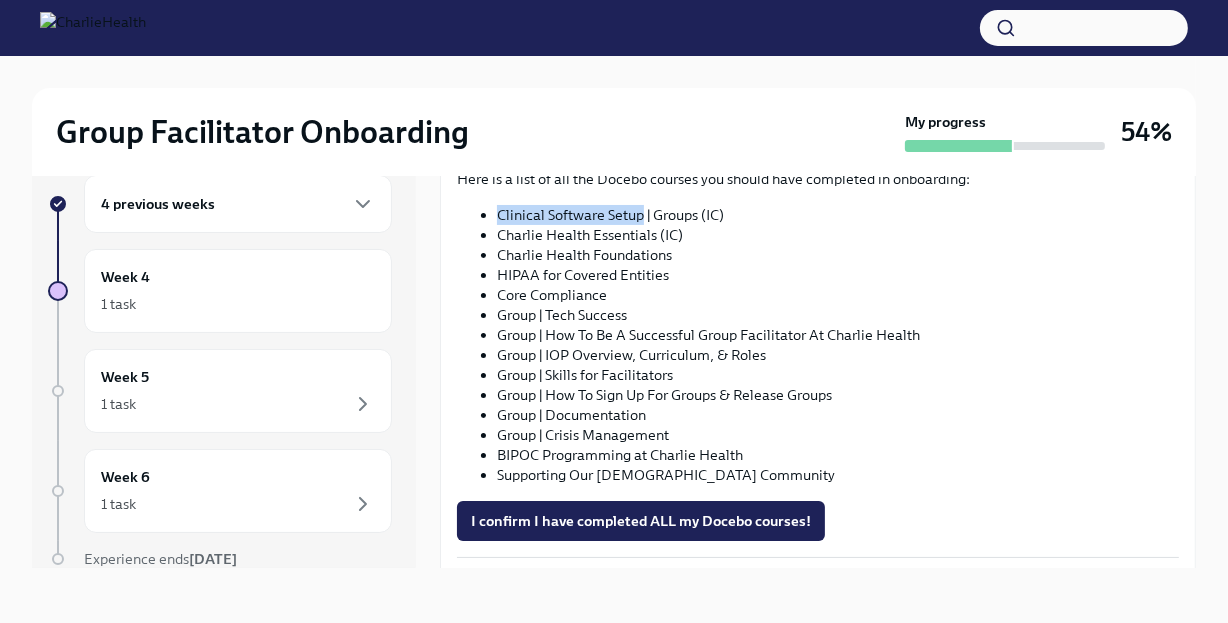 drag, startPoint x: 499, startPoint y: 213, endPoint x: 642, endPoint y: 216, distance: 143.03146 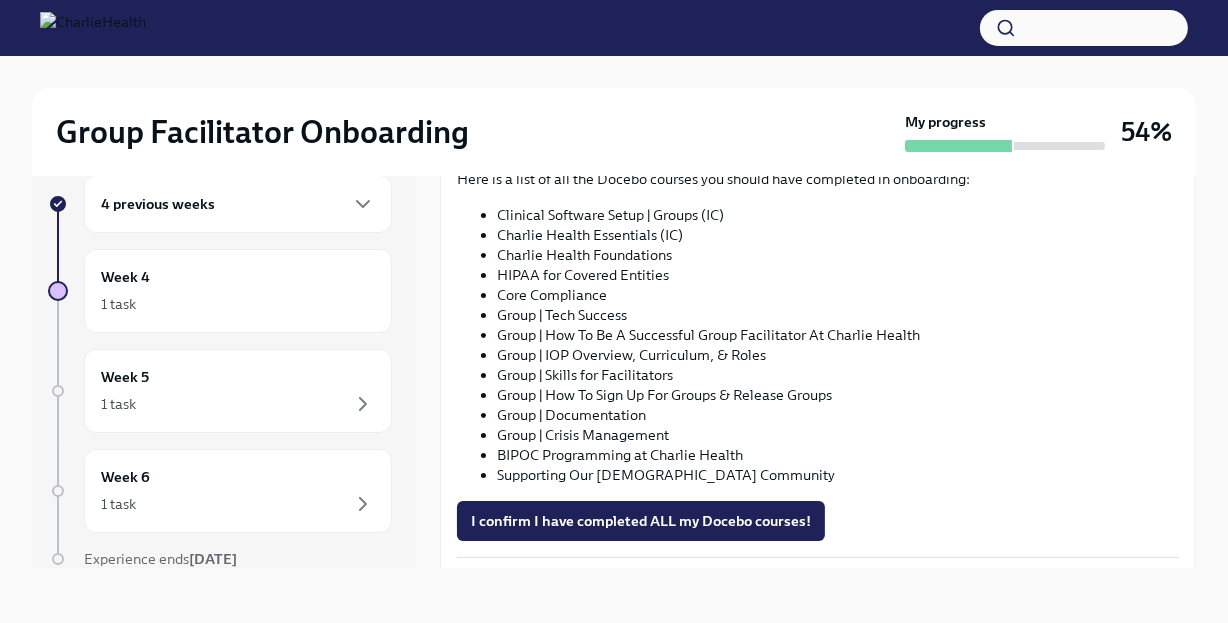 click on "Charlie Health Foundations" at bounding box center (838, 255) 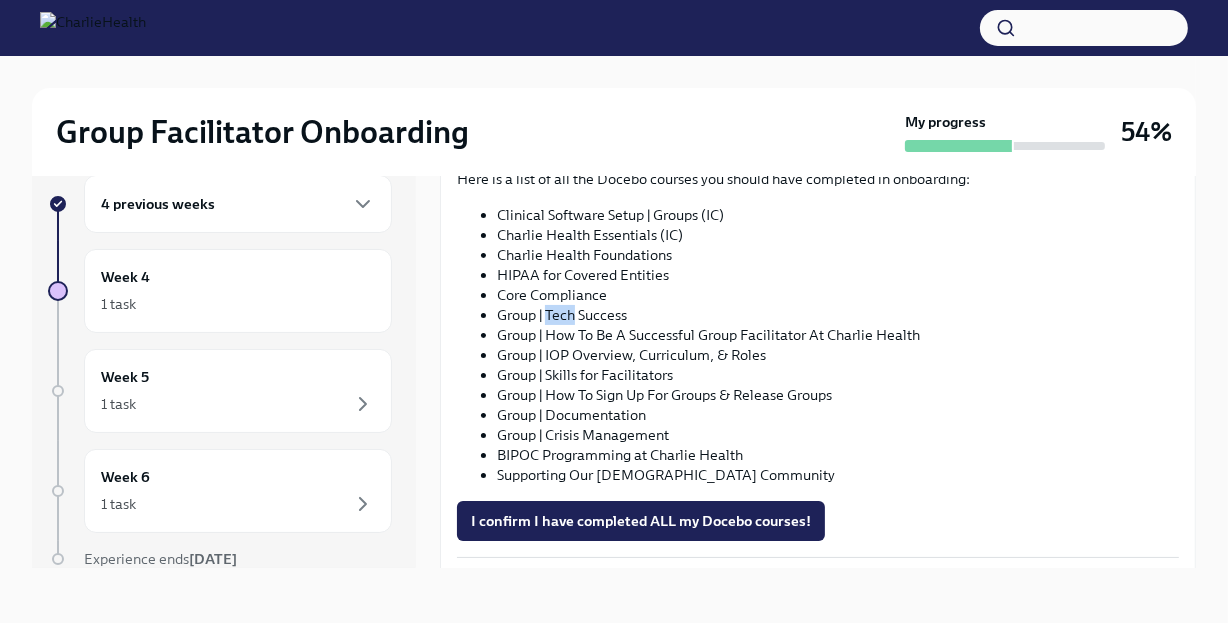 click on "Group | Tech Success" at bounding box center [838, 315] 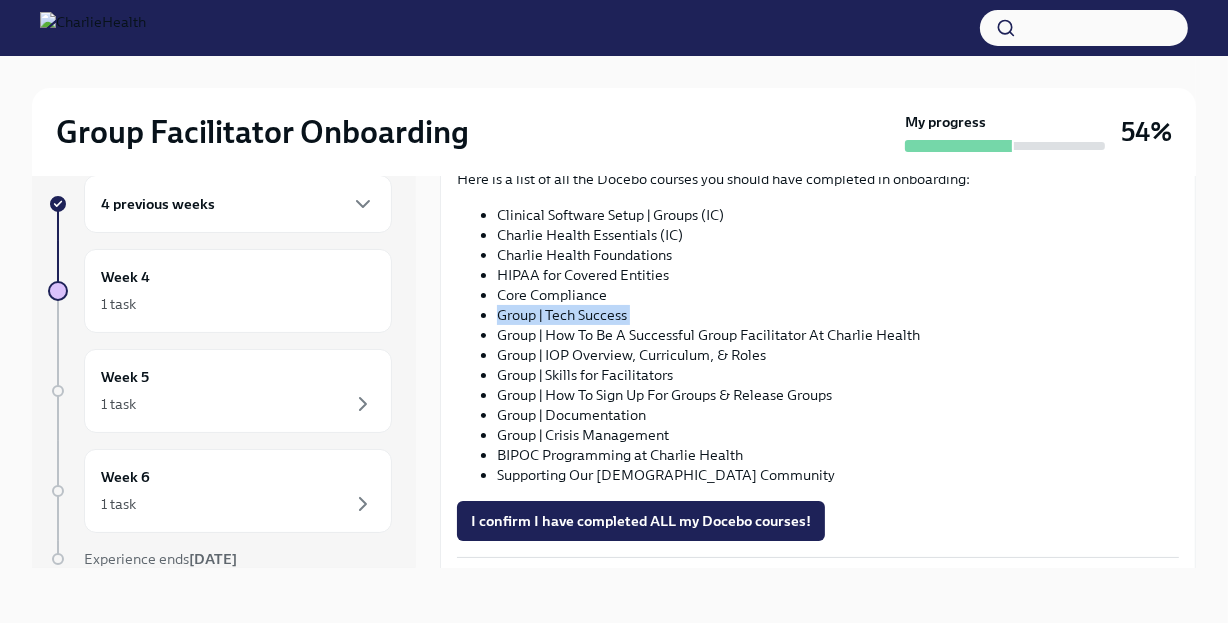 copy on "Group | Tech Success" 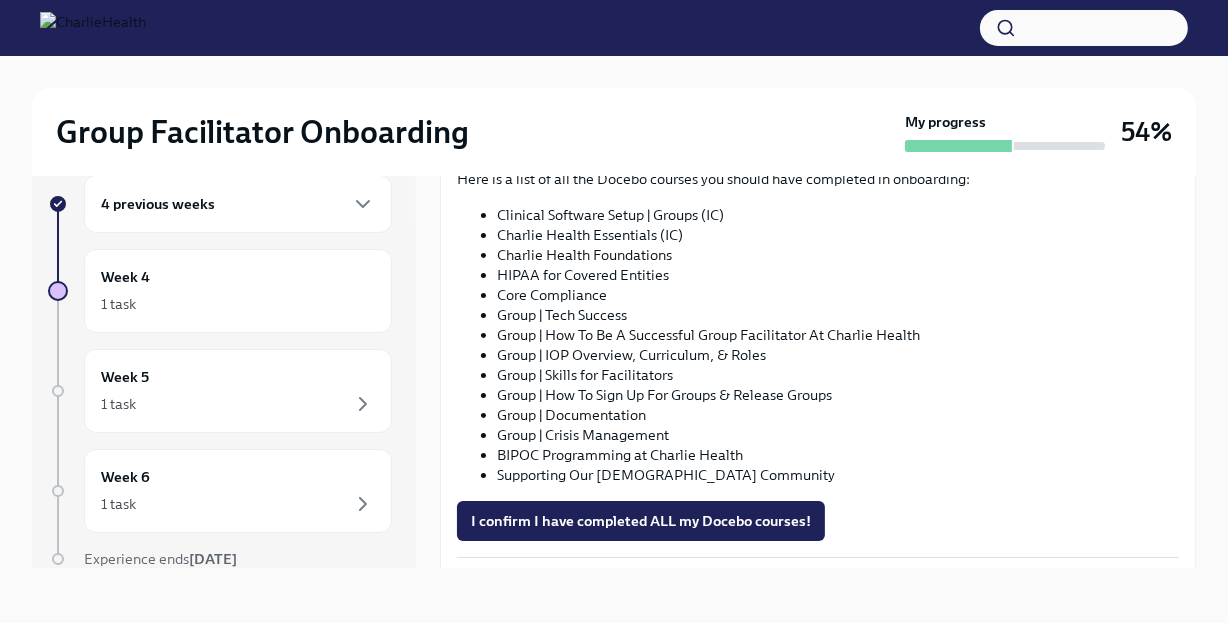 click on "Group | How To Be A Successful Group Facilitator At Charlie Health" at bounding box center [838, 335] 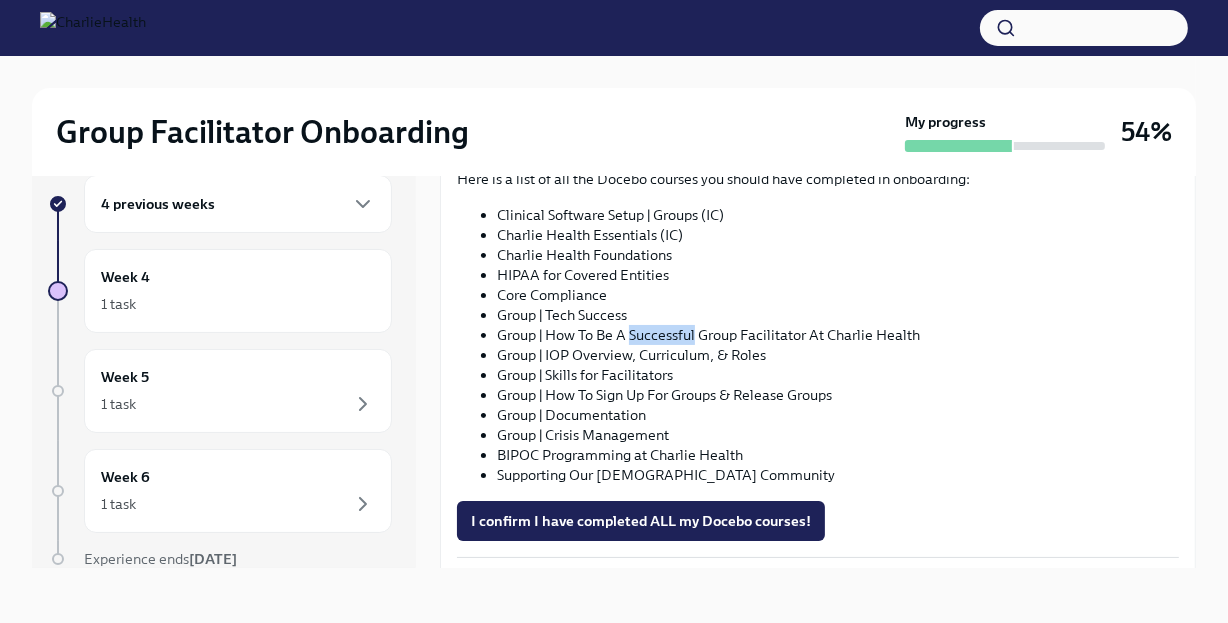 click on "Group | How To Be A Successful Group Facilitator At Charlie Health" at bounding box center [838, 335] 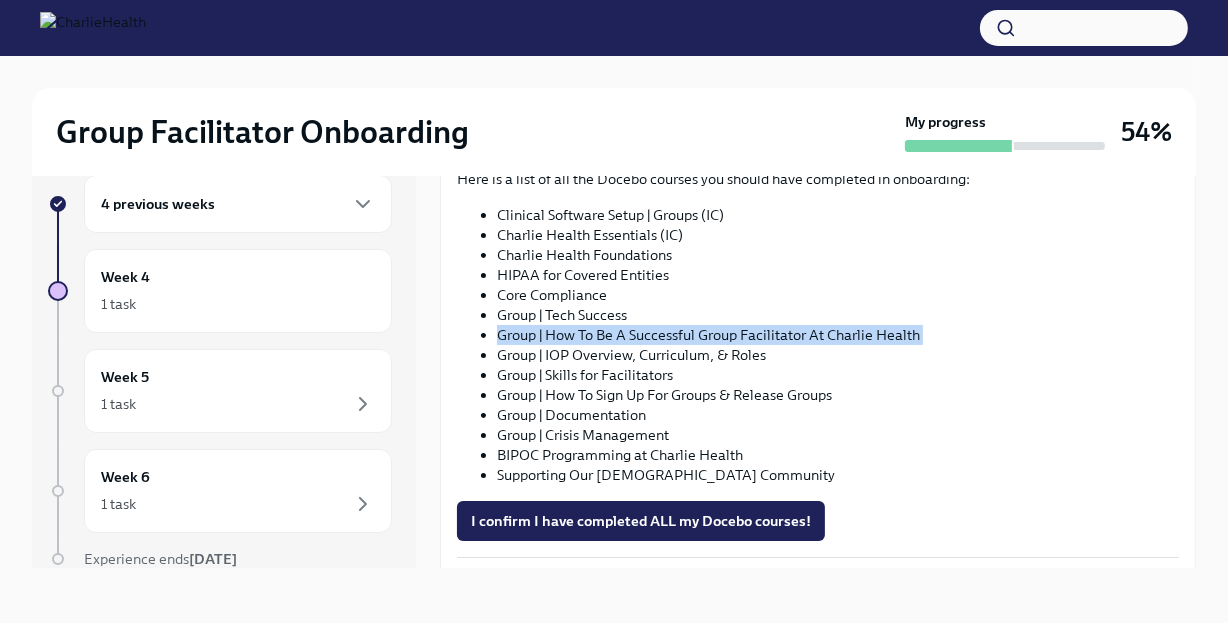 copy on "Group | How To Be A Successful Group Facilitator At Charlie Health" 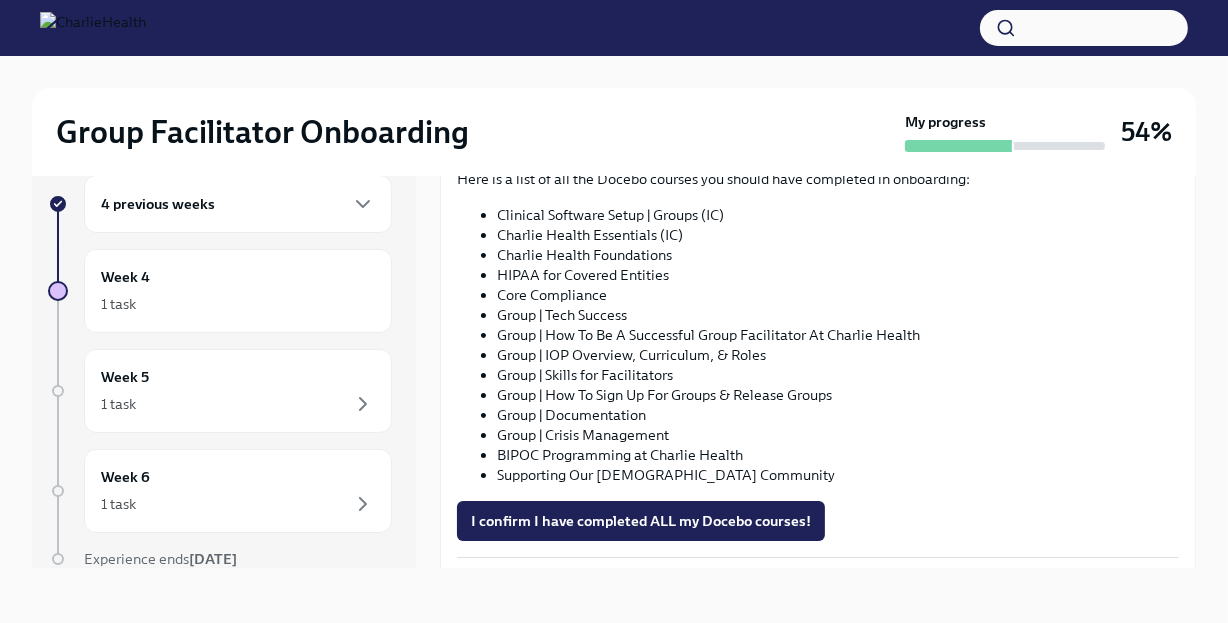 click on "Group | IOP Overview, Curriculum, & Roles" at bounding box center [838, 355] 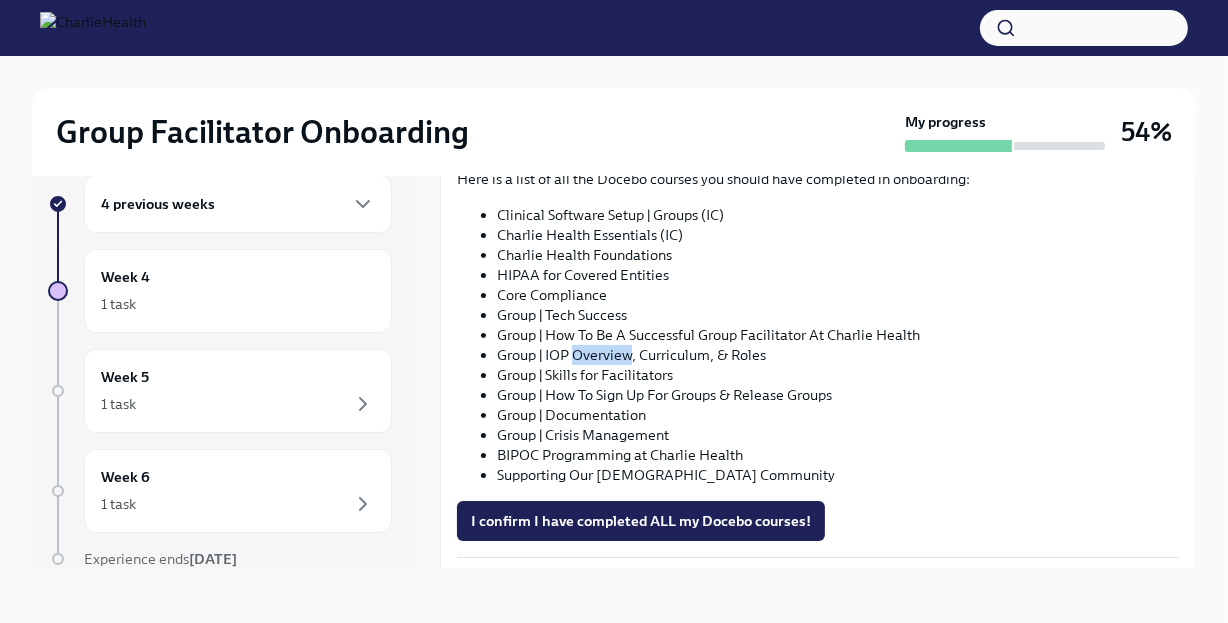 click on "Group | IOP Overview, Curriculum, & Roles" at bounding box center [838, 355] 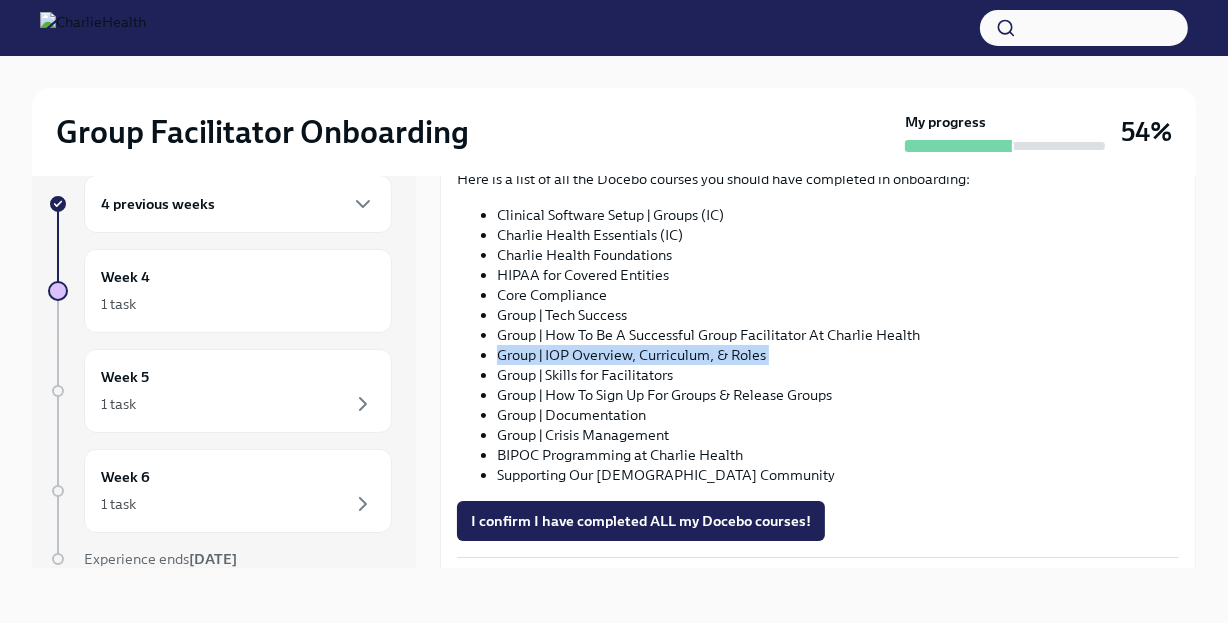 click on "Group | IOP Overview, Curriculum, & Roles" at bounding box center (838, 355) 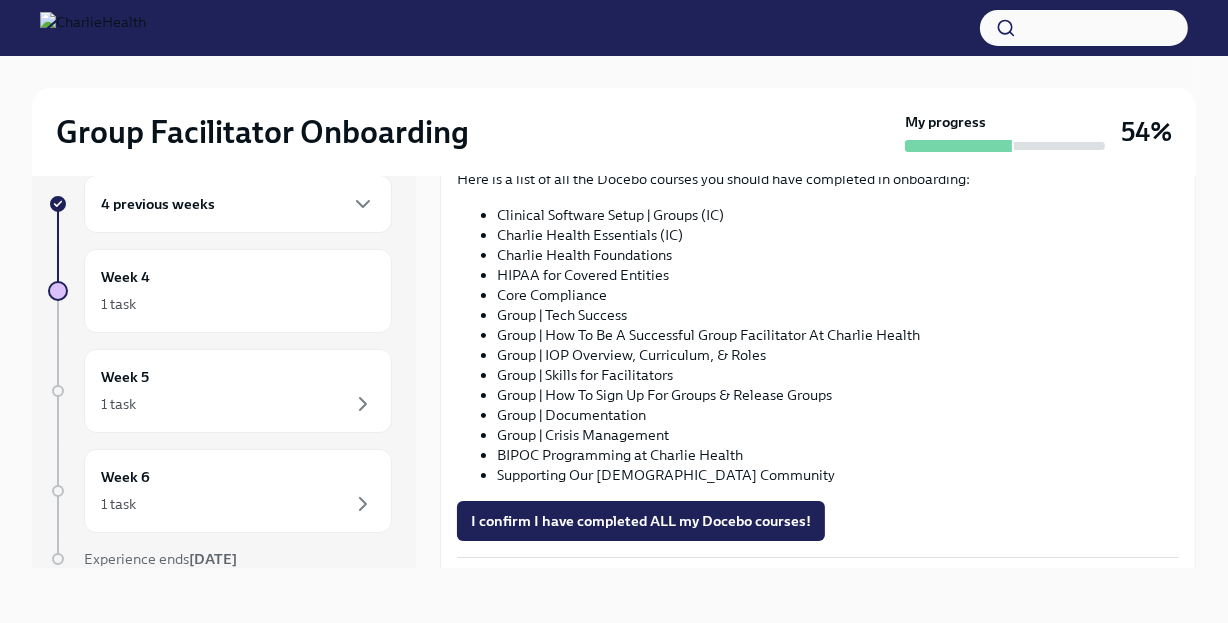 click on "Group | Skills for Facilitators" at bounding box center (838, 375) 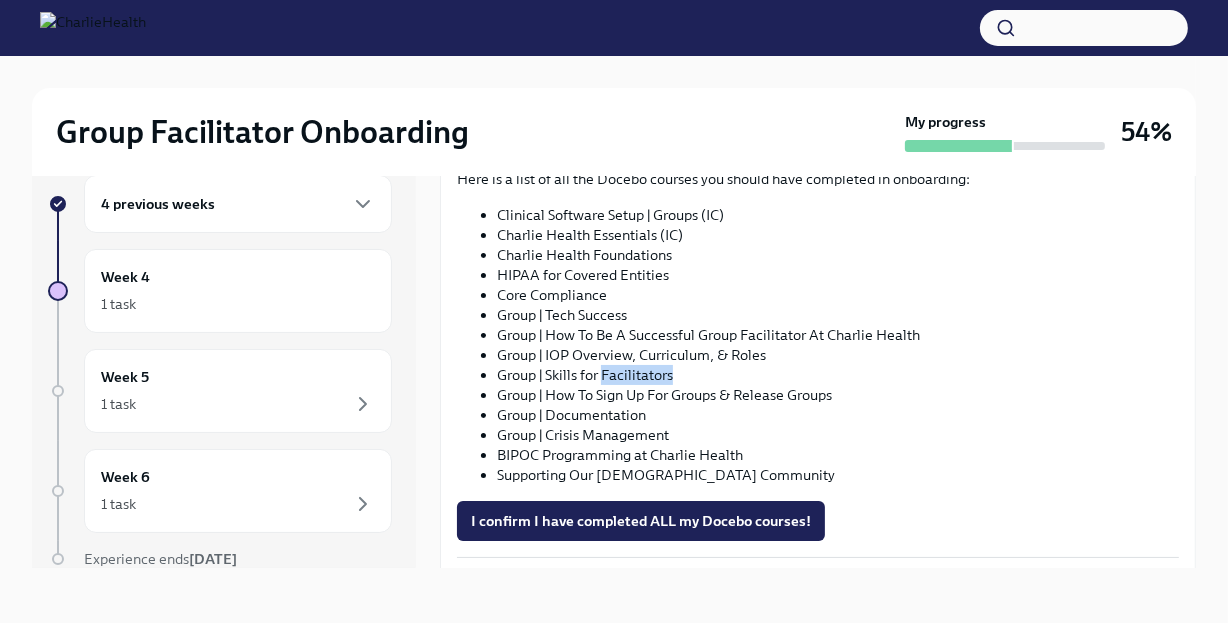 click on "Group | Skills for Facilitators" at bounding box center [838, 375] 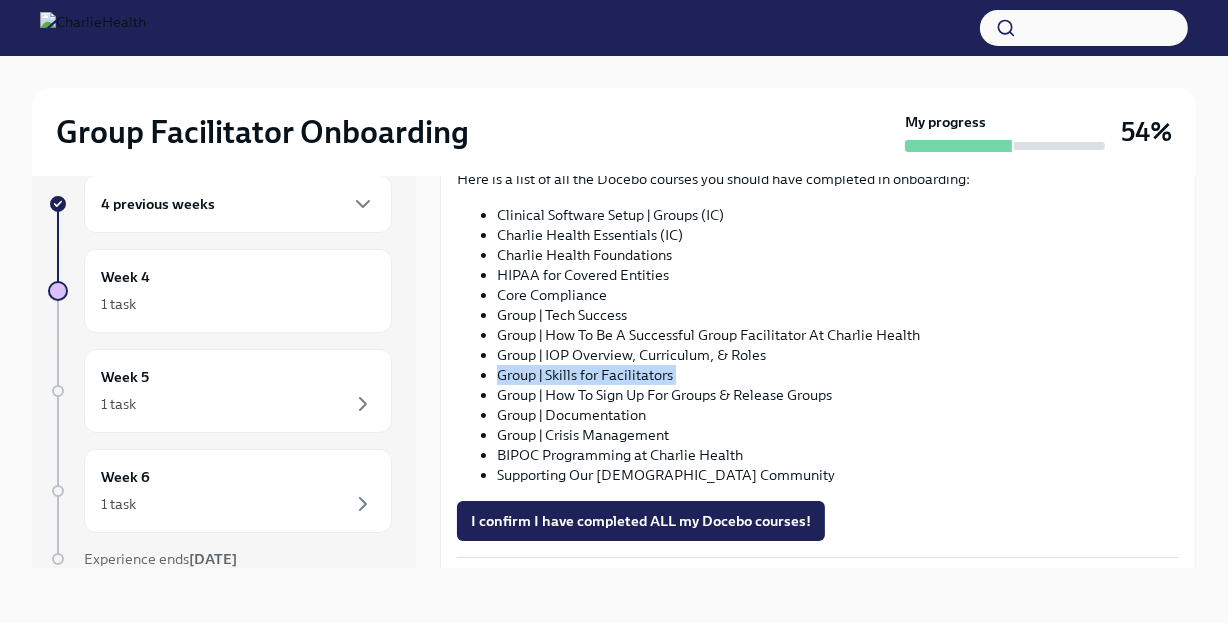 click on "Group | Skills for Facilitators" at bounding box center (838, 375) 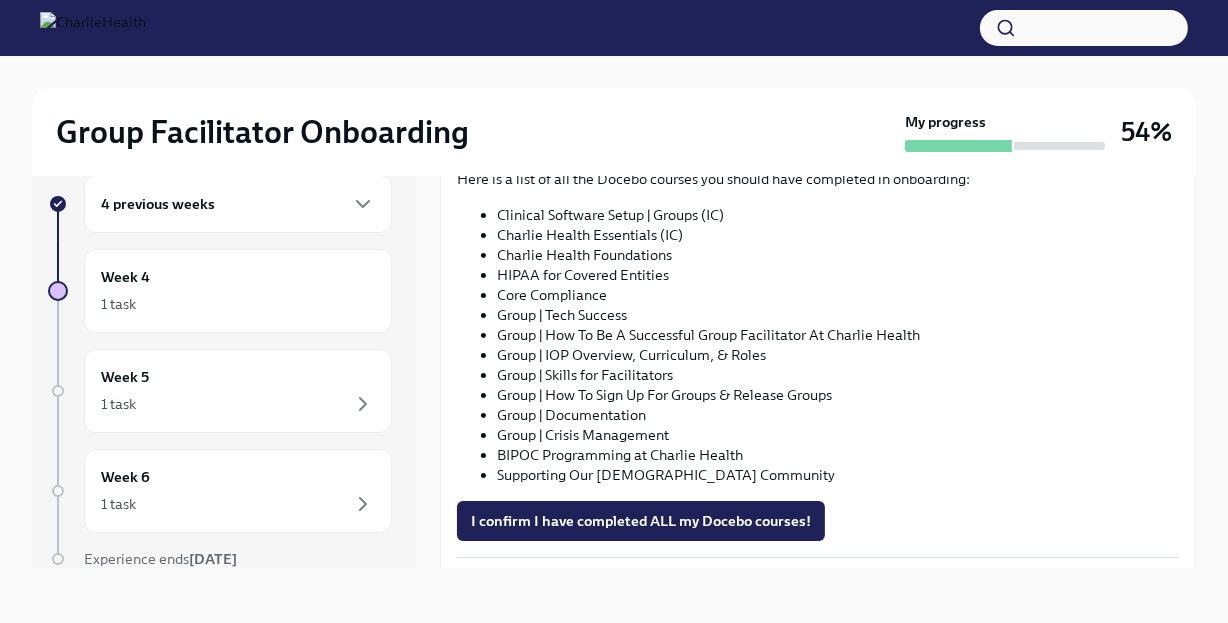 click on "Group | How To Sign Up For Groups & Release Groups" at bounding box center (838, 395) 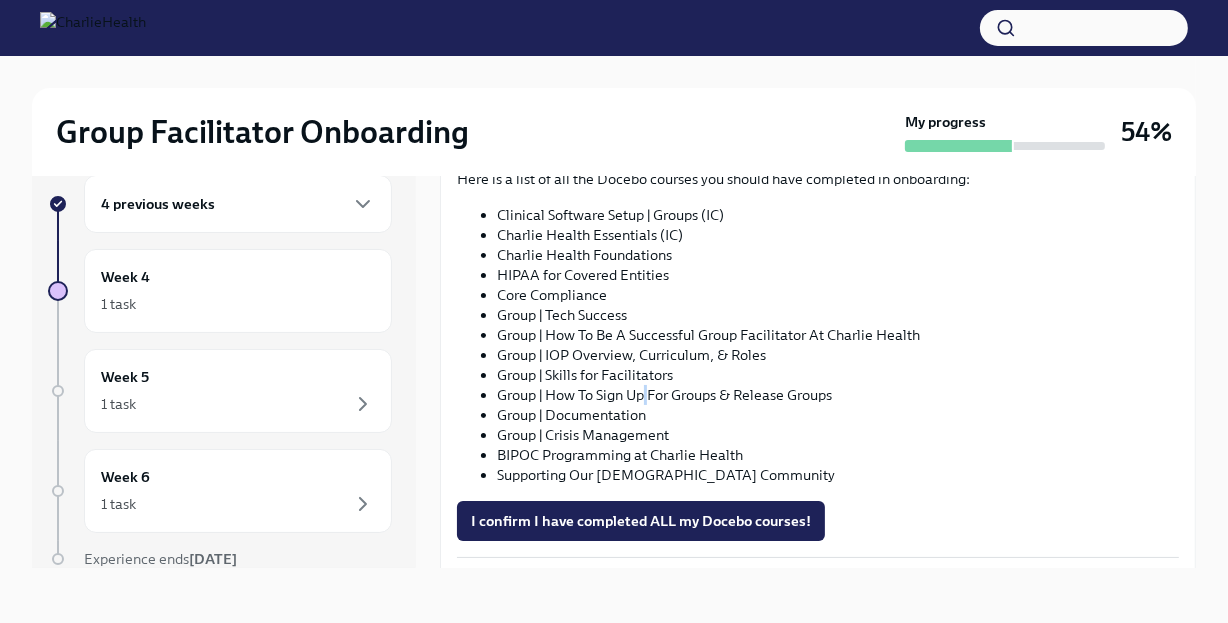 click on "Group | How To Sign Up For Groups & Release Groups" at bounding box center (838, 395) 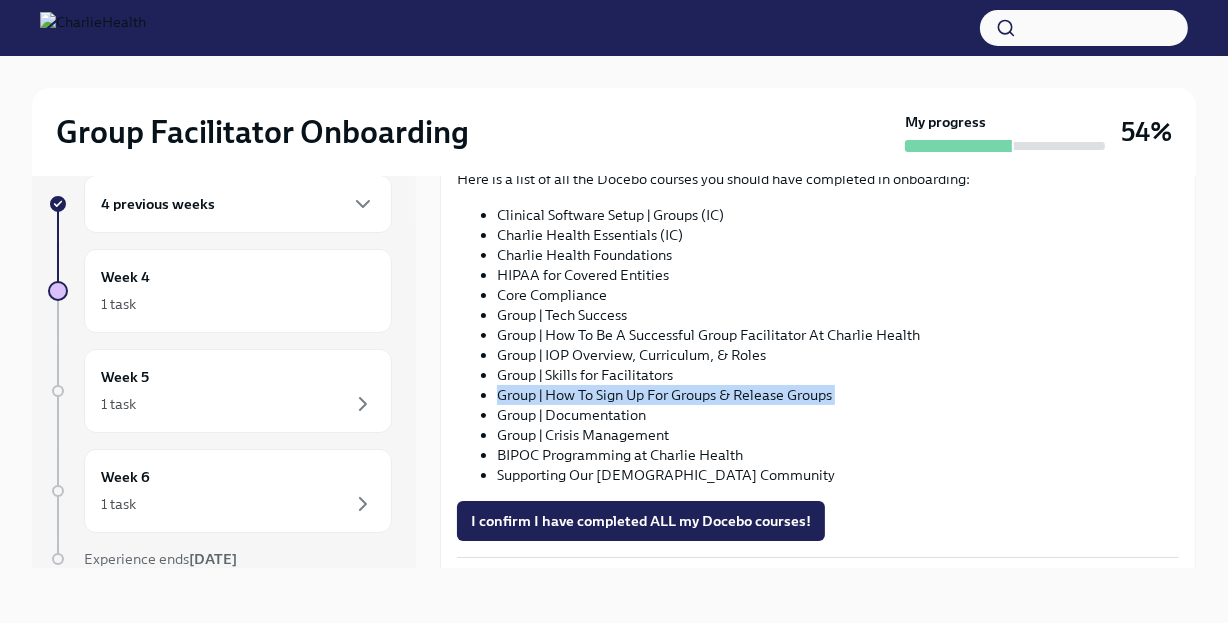 click on "Group | How To Sign Up For Groups & Release Groups" at bounding box center [838, 395] 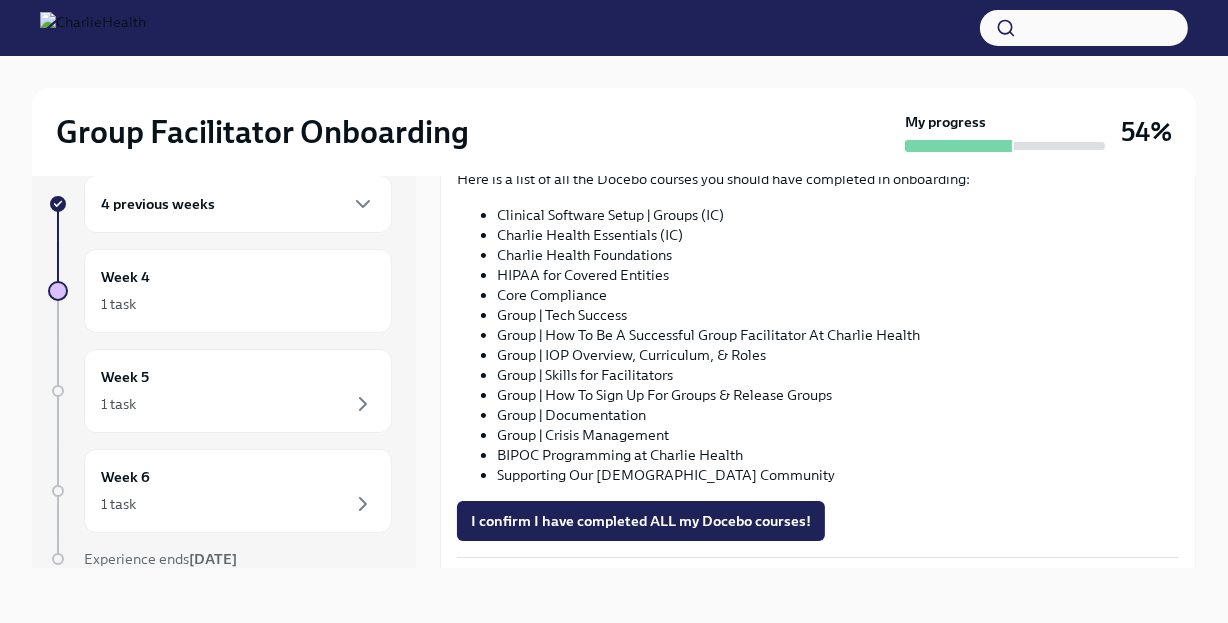 click on "Group | Documentation" at bounding box center [838, 415] 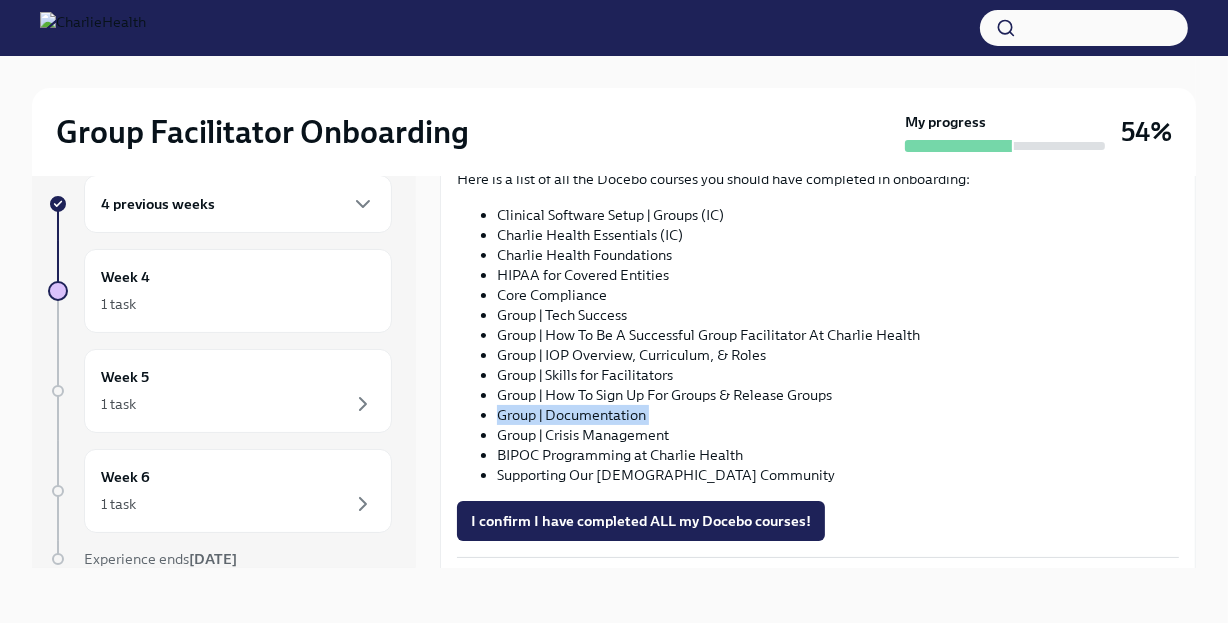 click on "Group | Documentation" at bounding box center (838, 415) 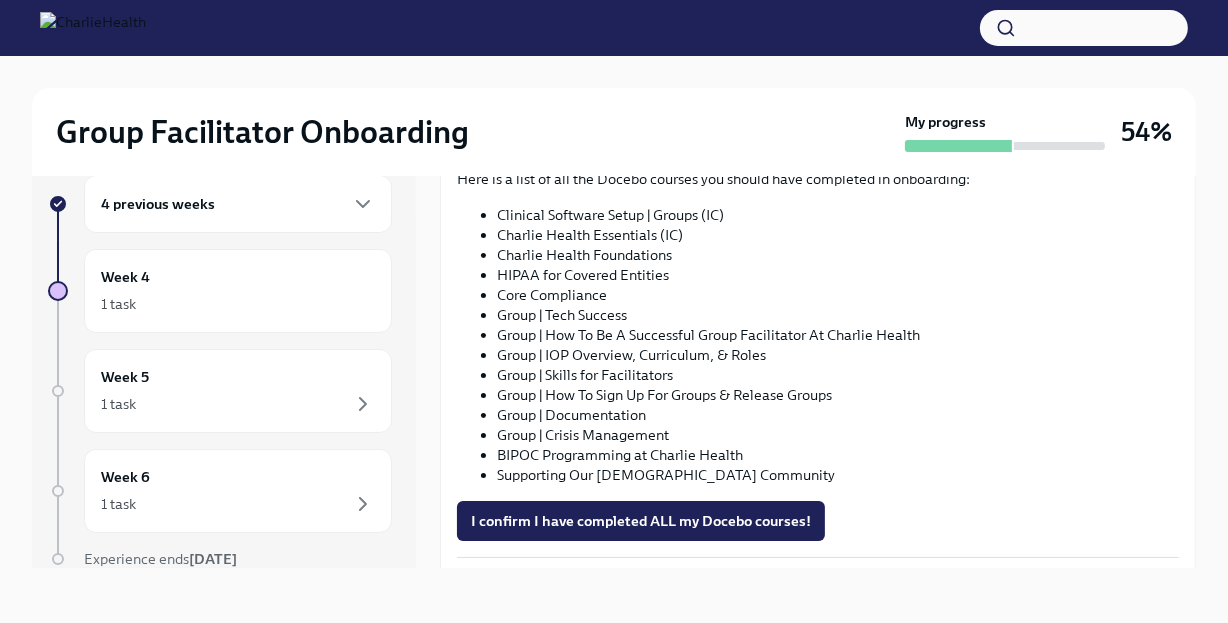 click on "Group | Crisis Management" at bounding box center [838, 435] 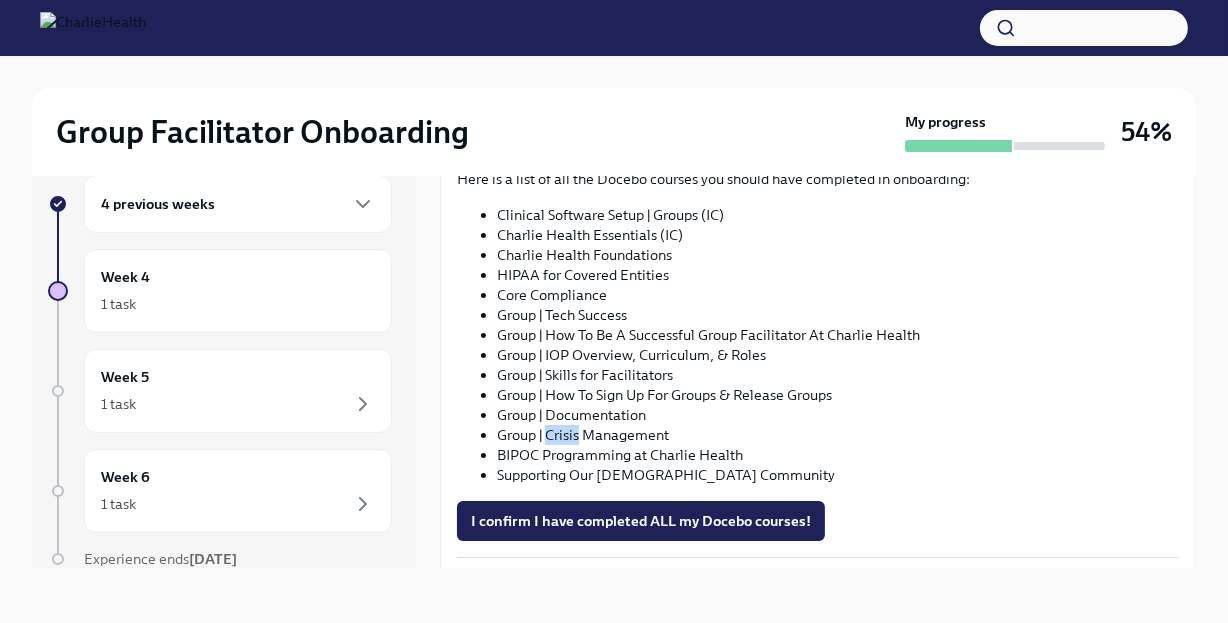 click on "Group | Crisis Management" at bounding box center (838, 435) 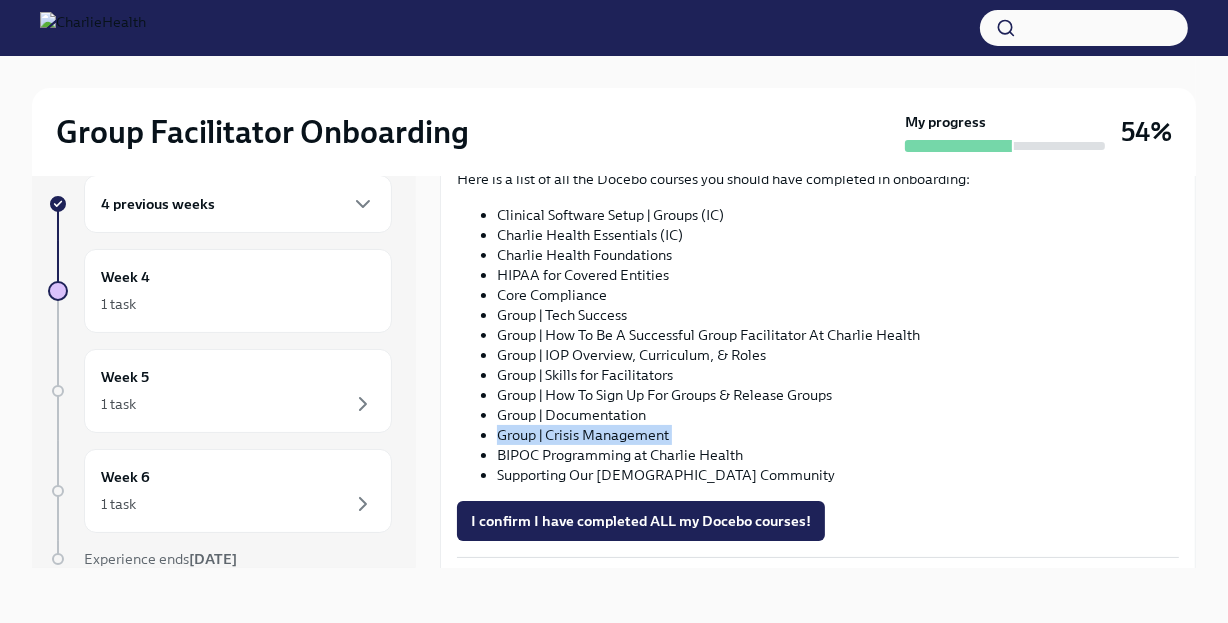 click on "Group | Crisis Management" at bounding box center [838, 435] 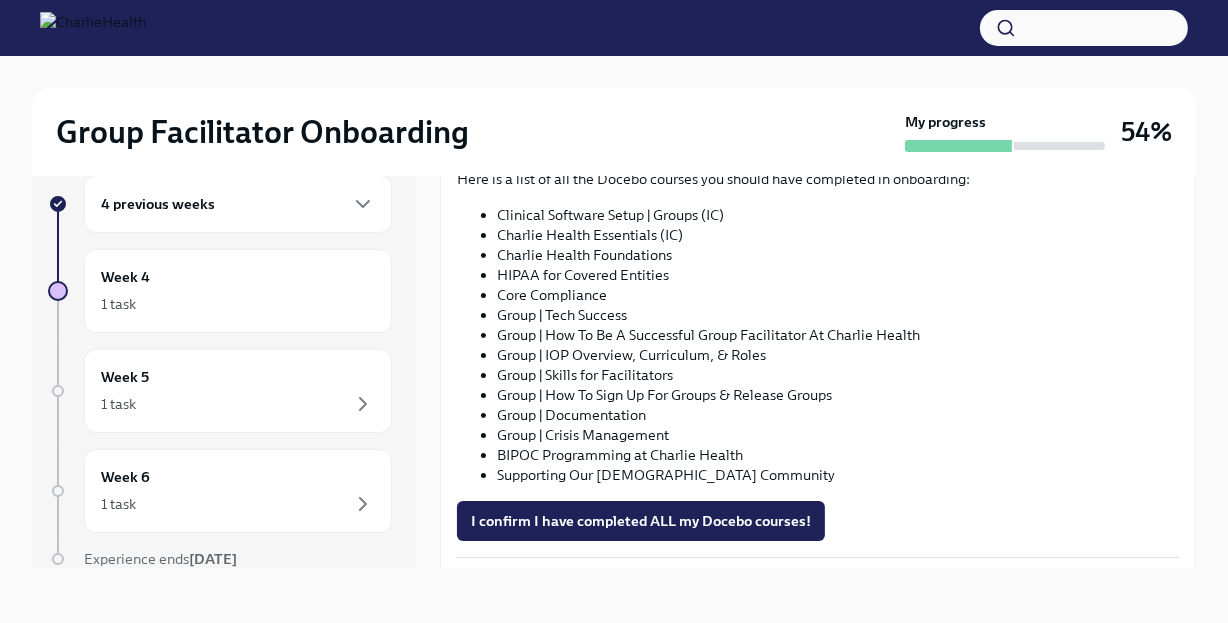 click on "BIPOC Programming at Charlie Health" at bounding box center [838, 455] 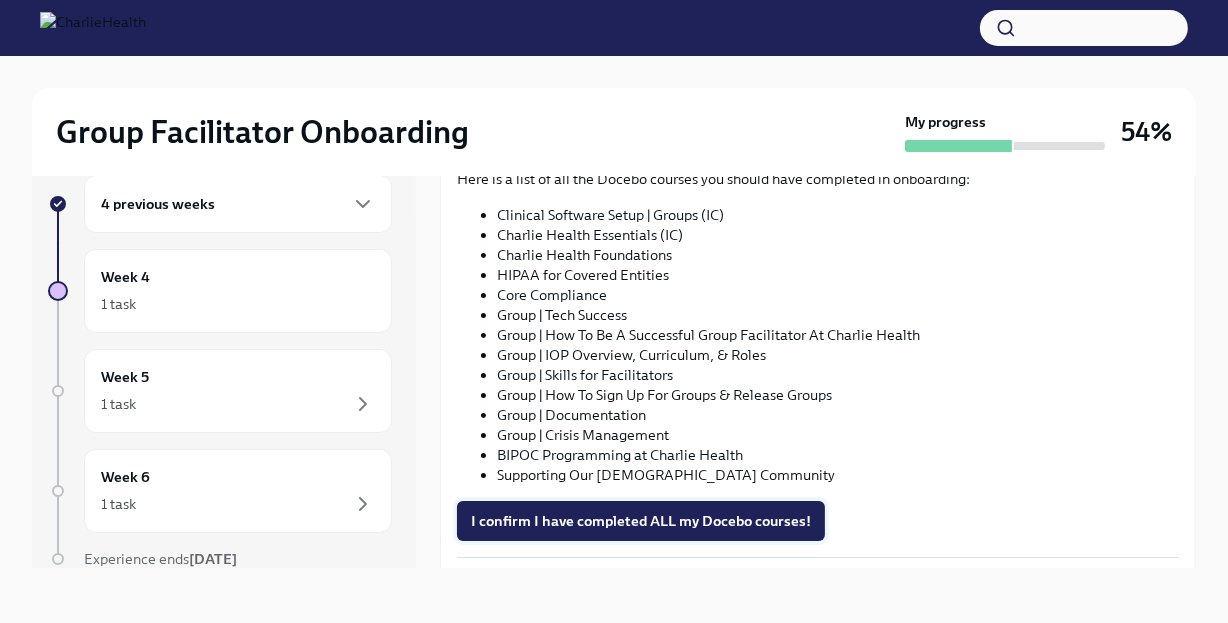 click on "I confirm I have completed ALL my Docebo courses!" at bounding box center (641, 521) 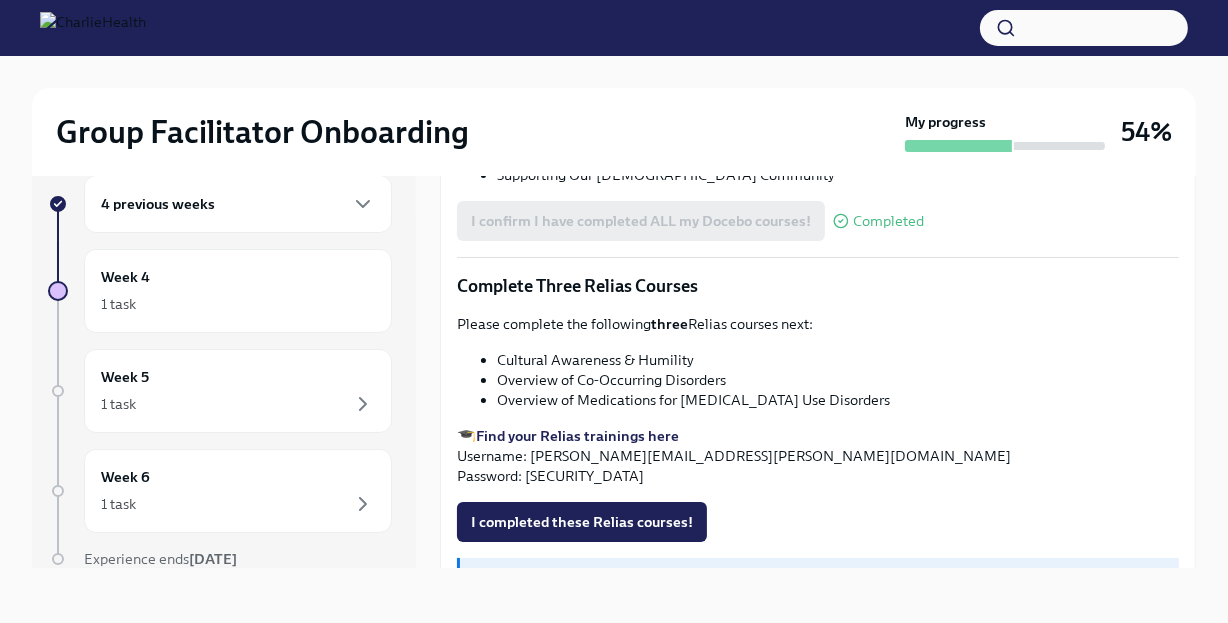 scroll, scrollTop: 1402, scrollLeft: 0, axis: vertical 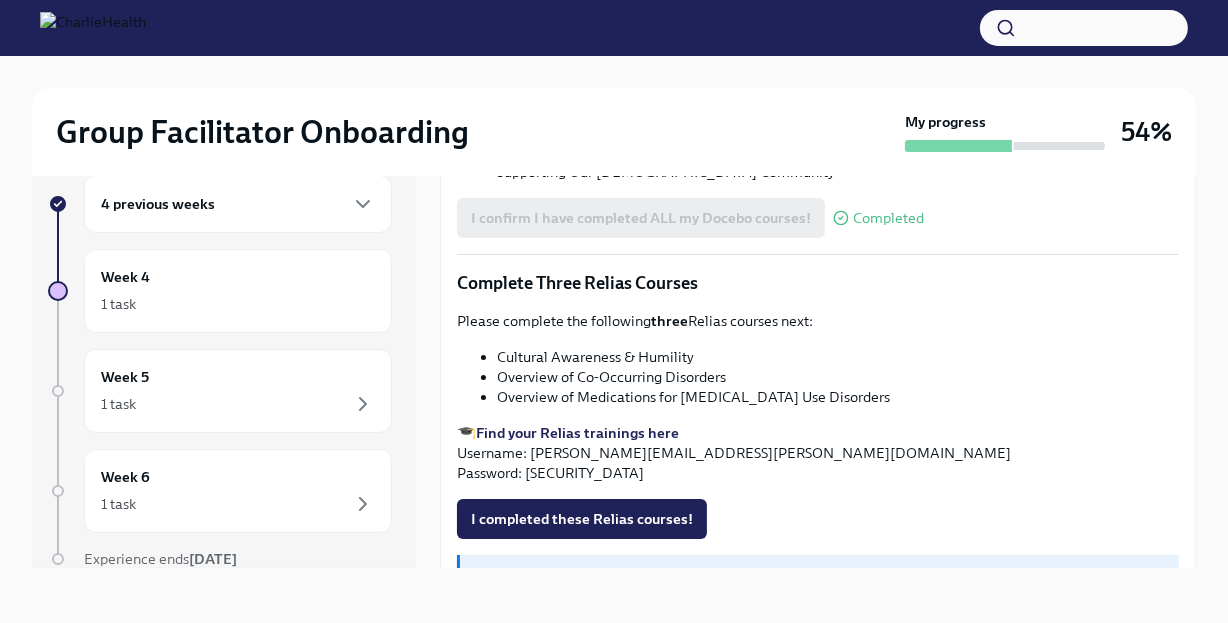 click on "Cultural Awareness & Humility" at bounding box center (838, 357) 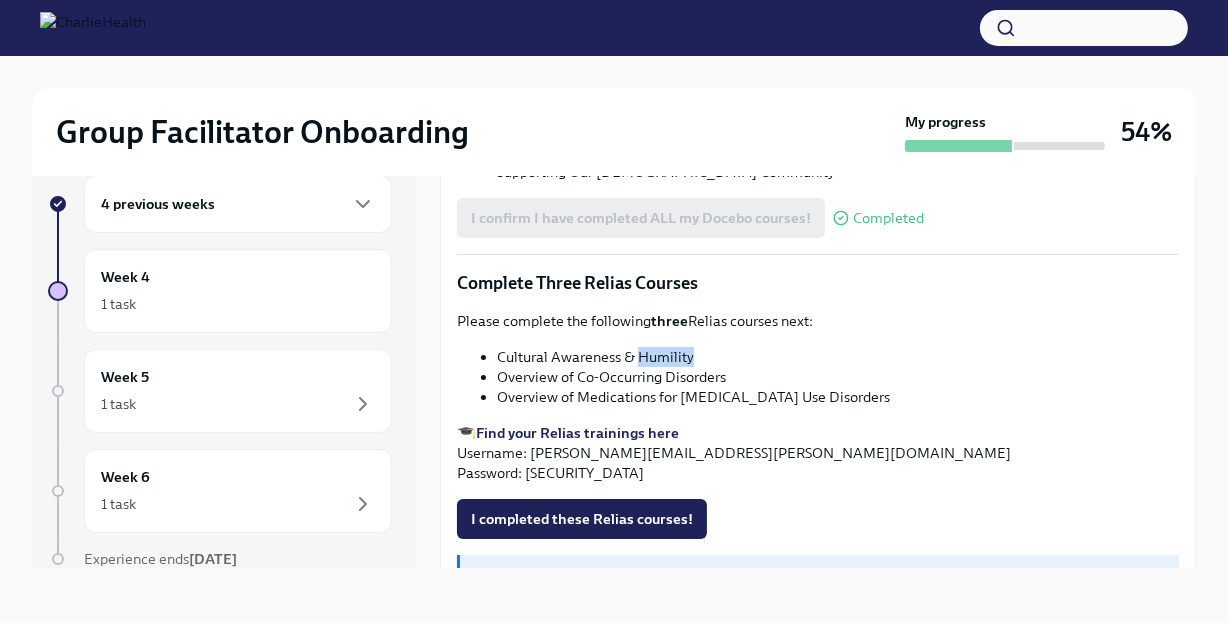 click on "Cultural Awareness & Humility" at bounding box center [838, 357] 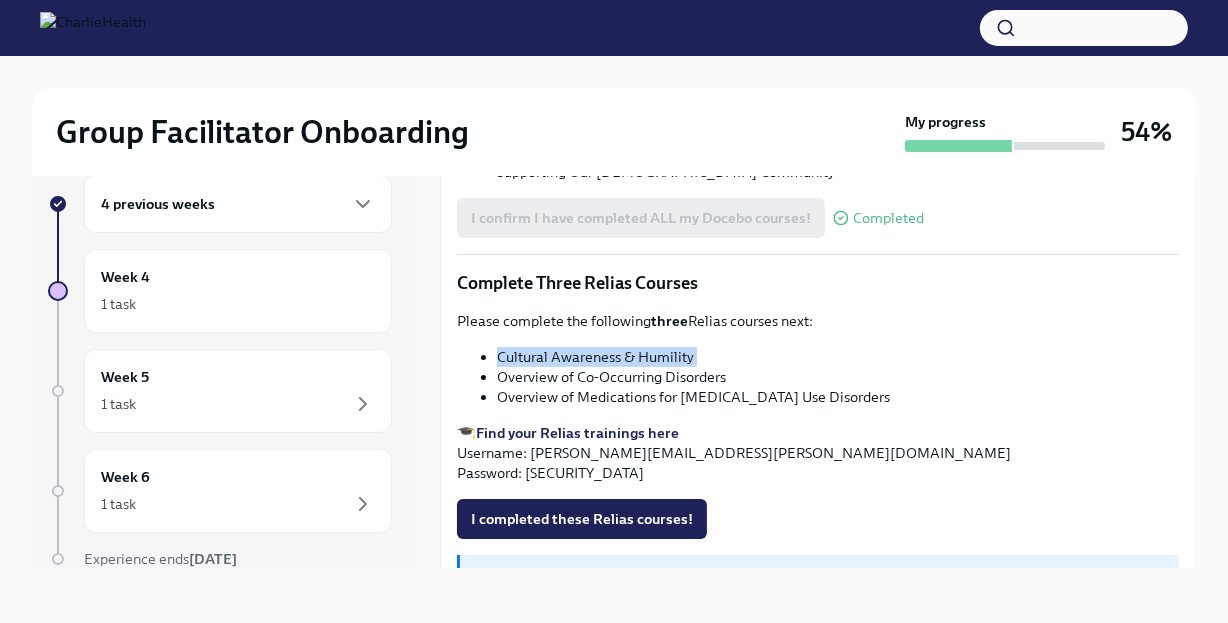 click on "Cultural Awareness & Humility" at bounding box center (838, 357) 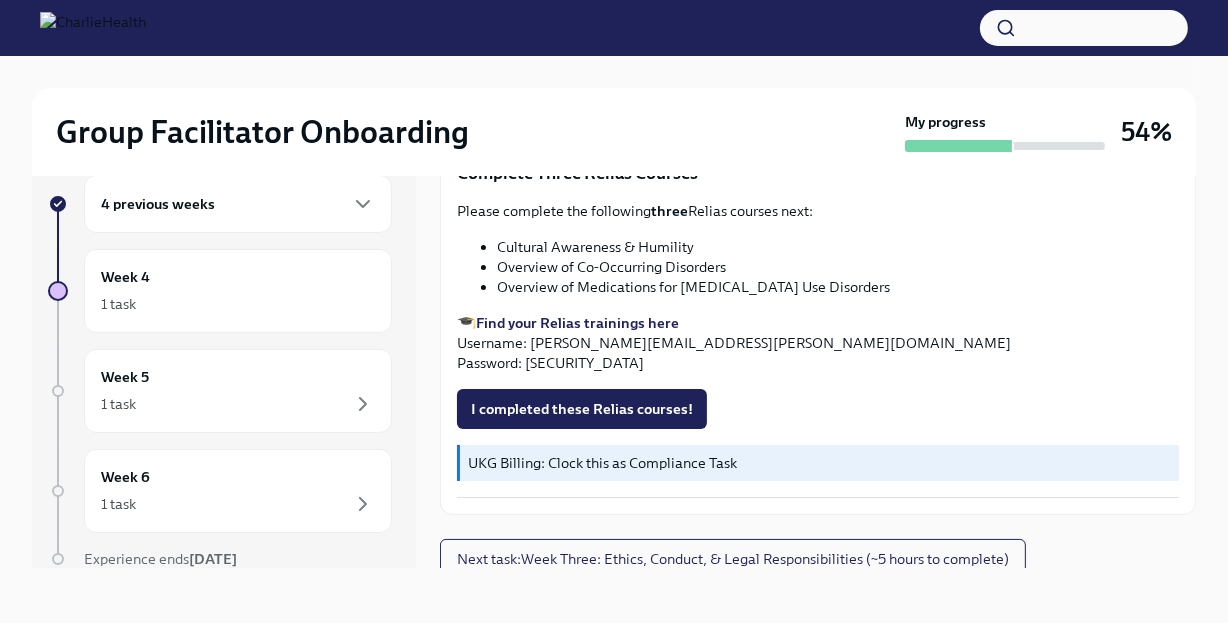 scroll, scrollTop: 1522, scrollLeft: 0, axis: vertical 